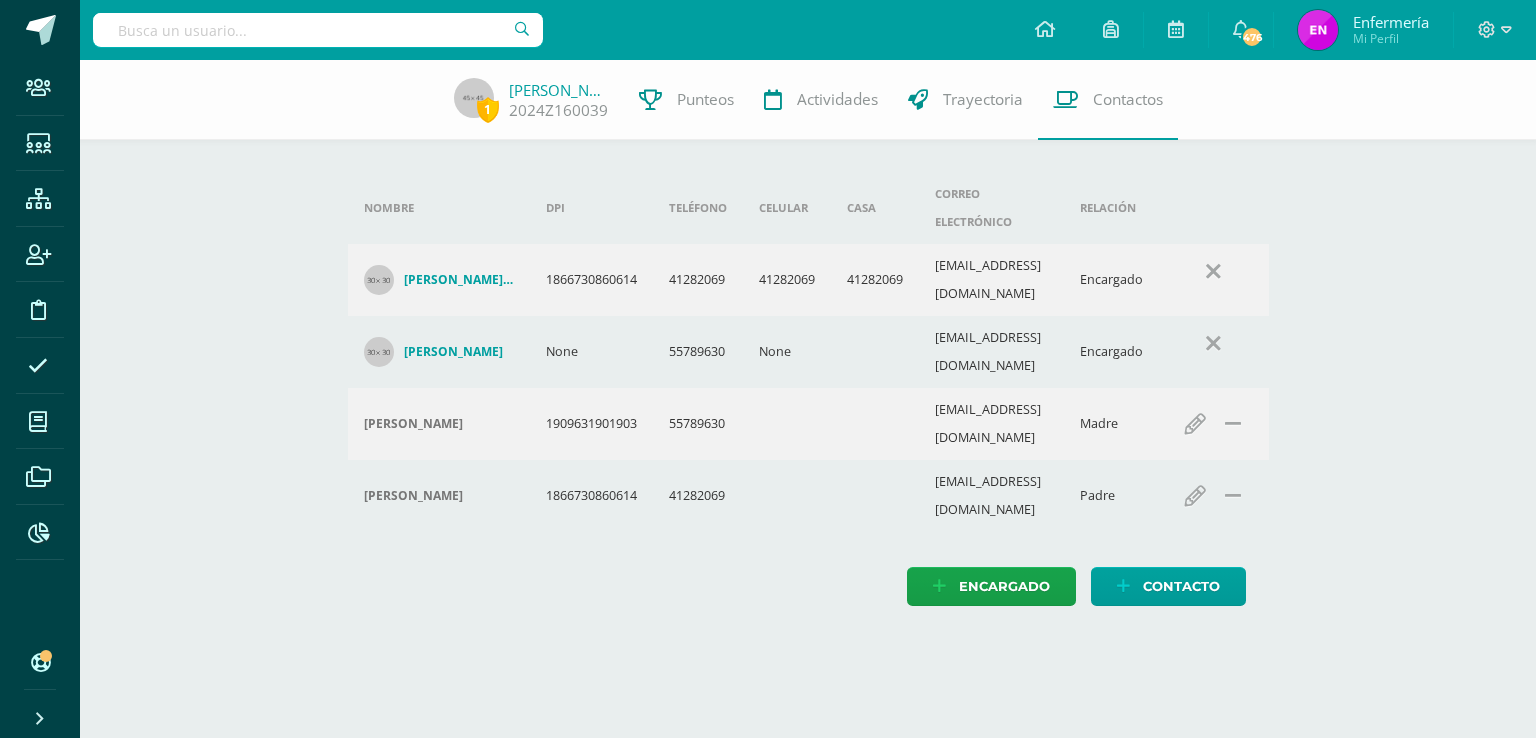 scroll, scrollTop: 0, scrollLeft: 0, axis: both 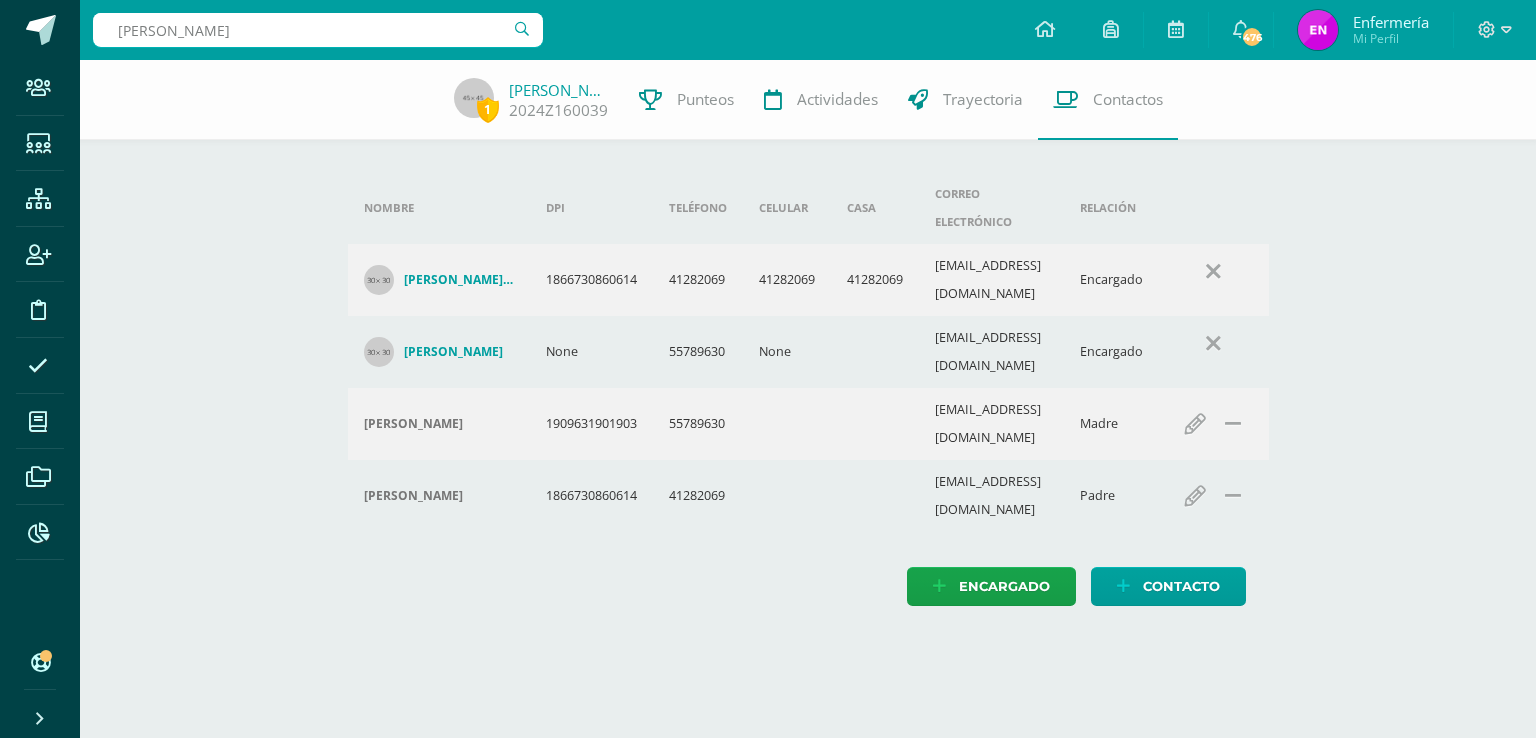 type on "[PERSON_NAME]" 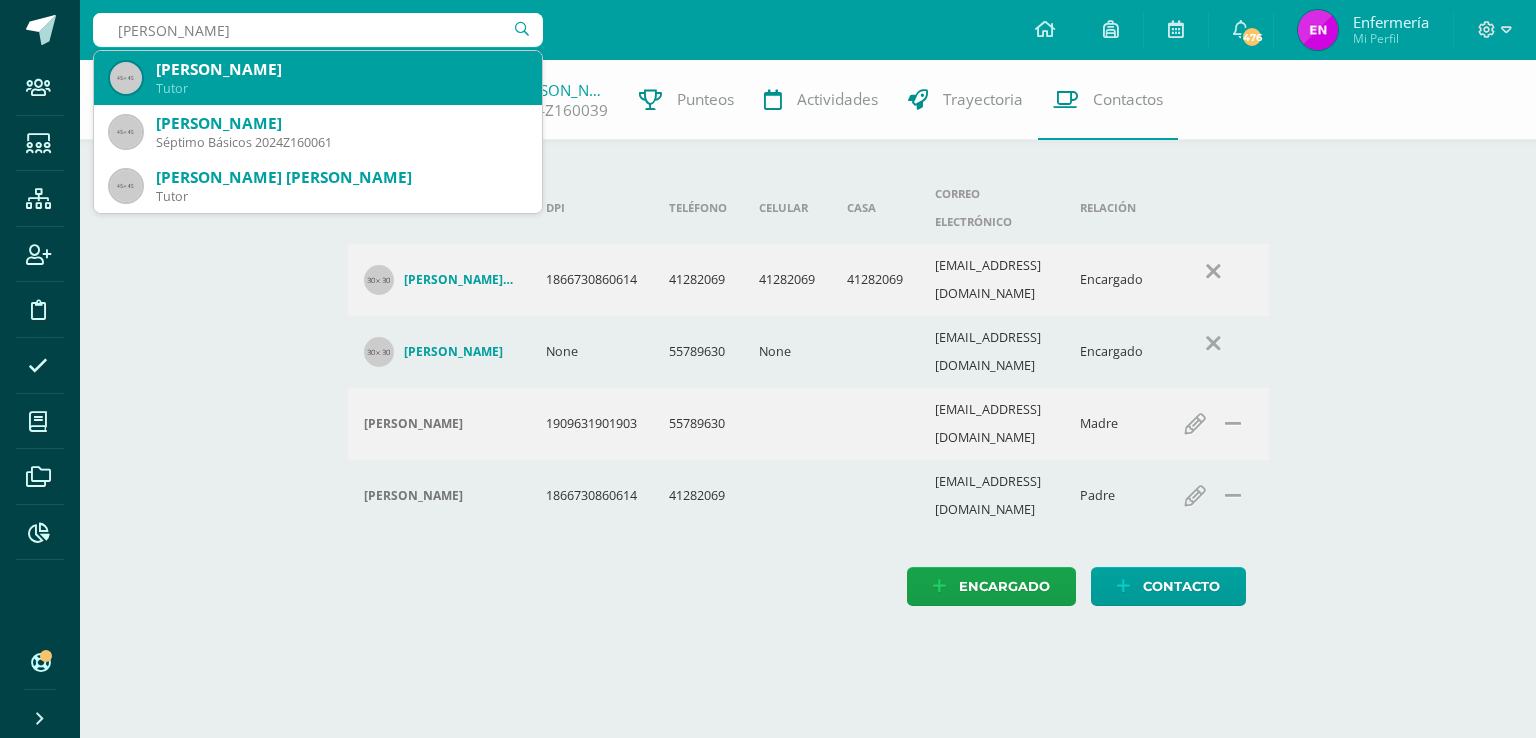 click on "[PERSON_NAME]" at bounding box center (341, 69) 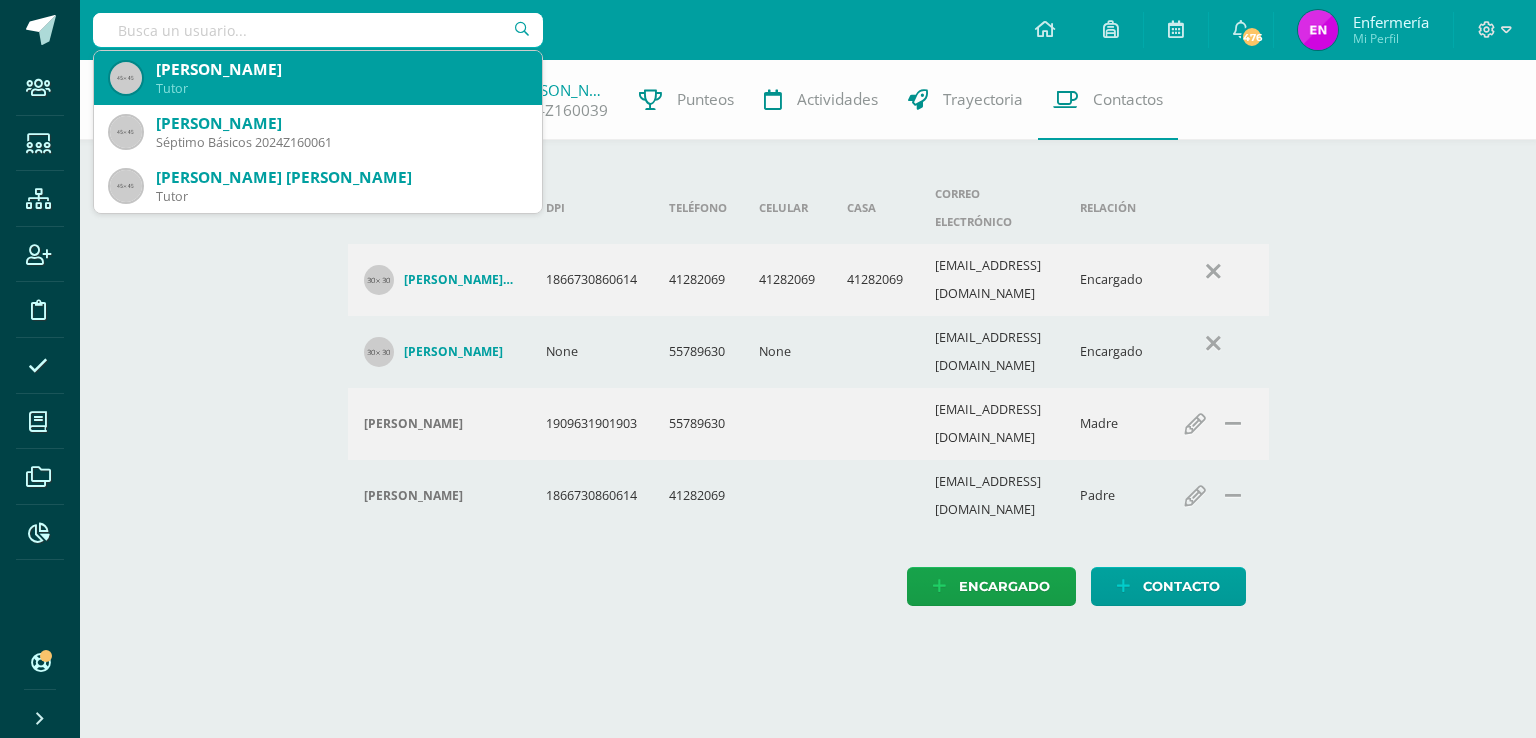 click on "1
Renata Martínez
2024Z160039
Punteos Actividades Trayectoria Contactos" at bounding box center (768, 100) 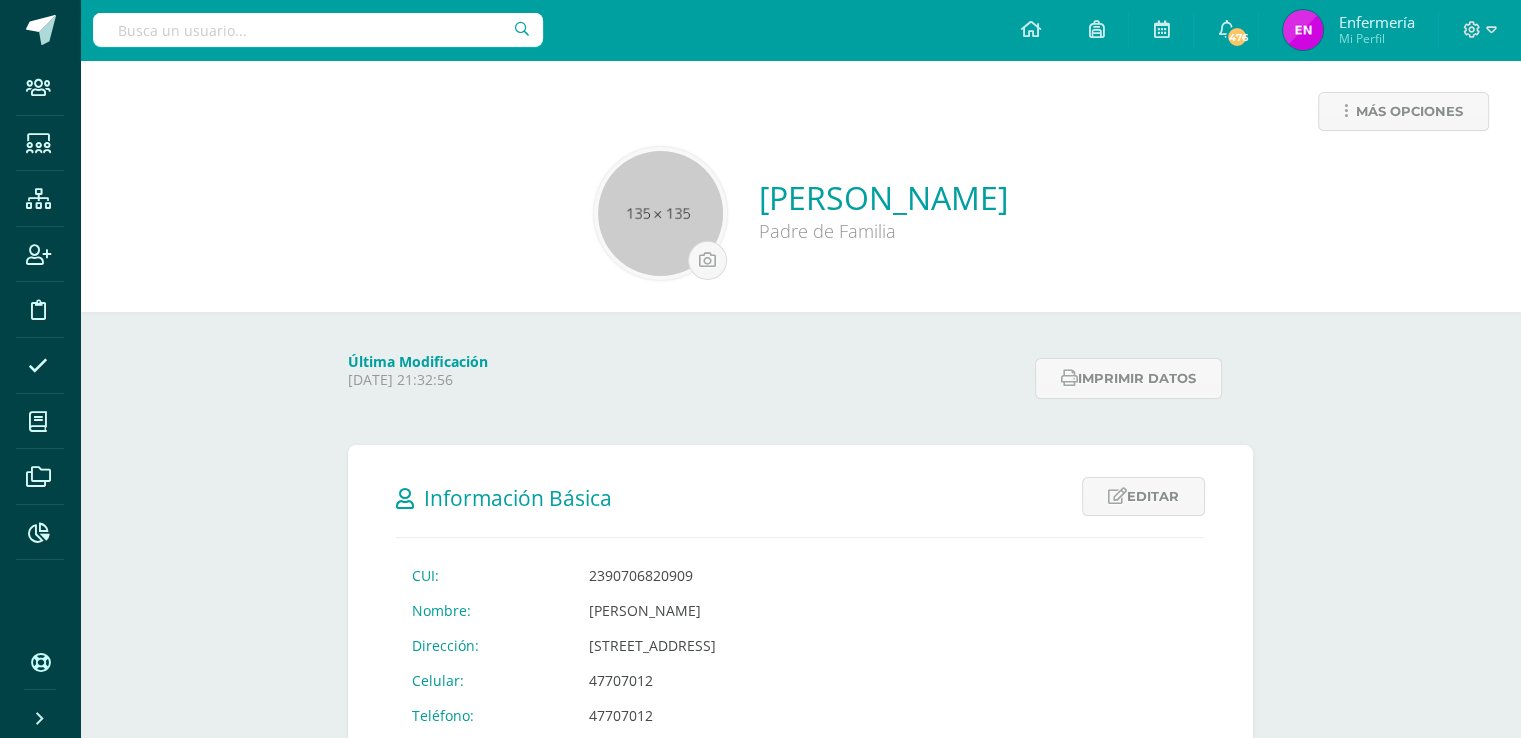 scroll, scrollTop: 0, scrollLeft: 0, axis: both 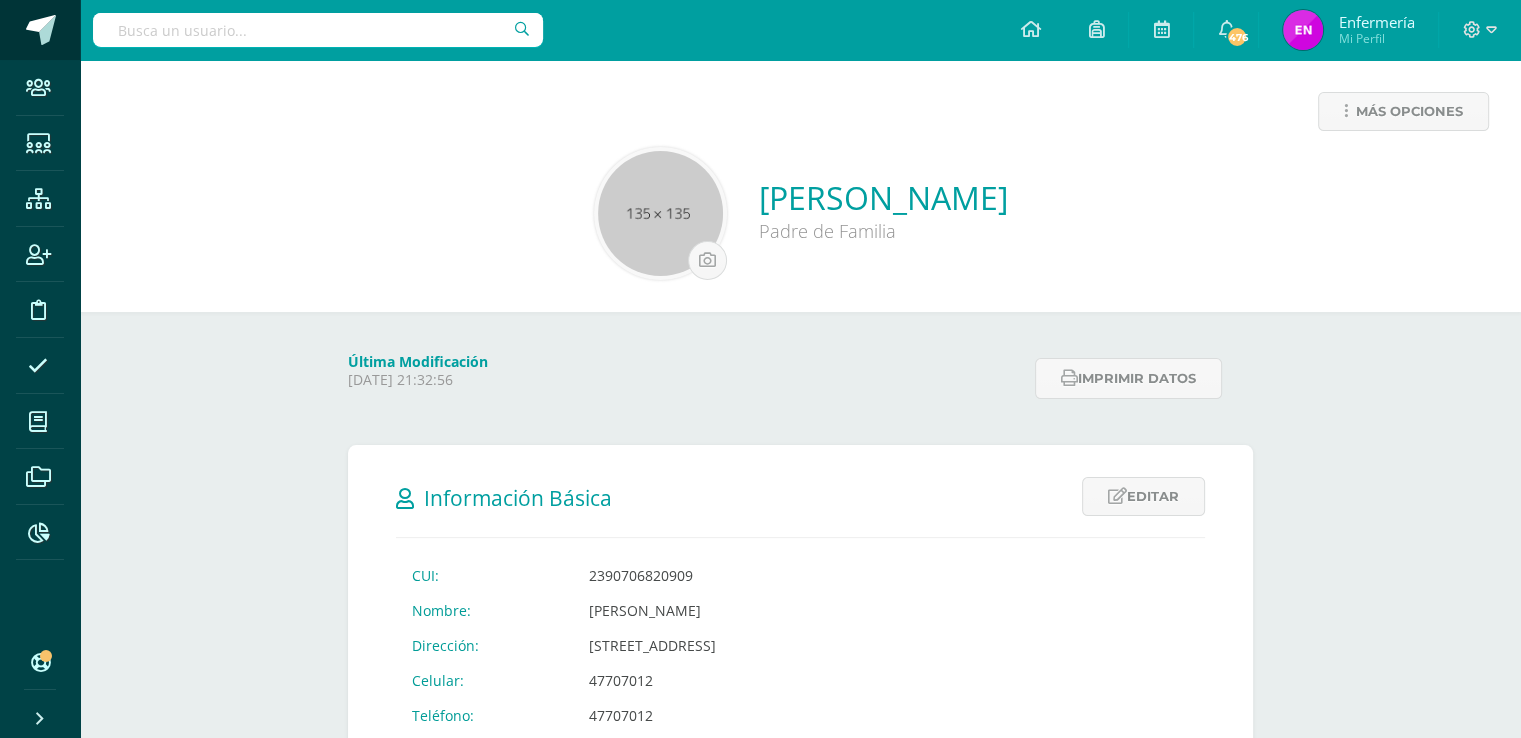 click at bounding box center (41, 30) 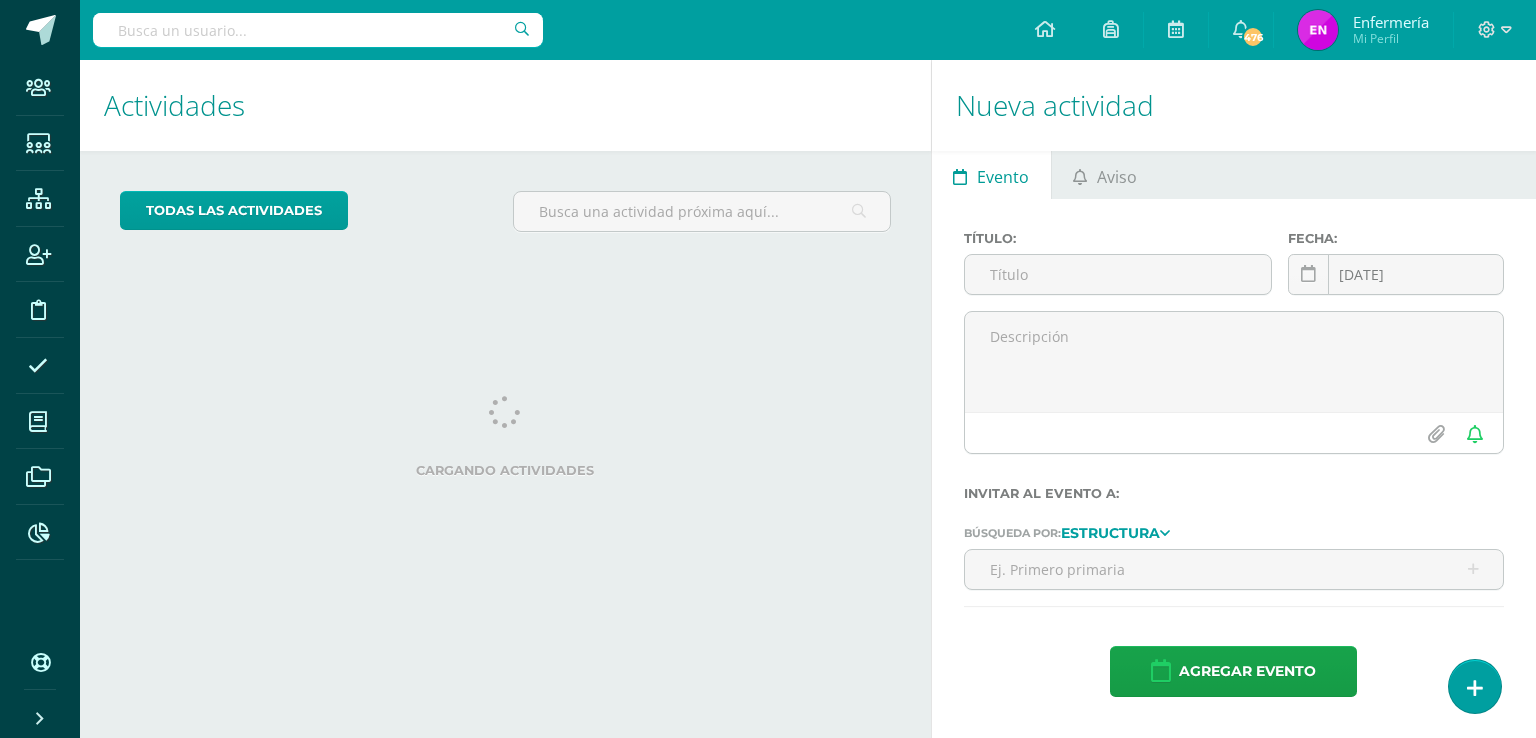 click at bounding box center [318, 30] 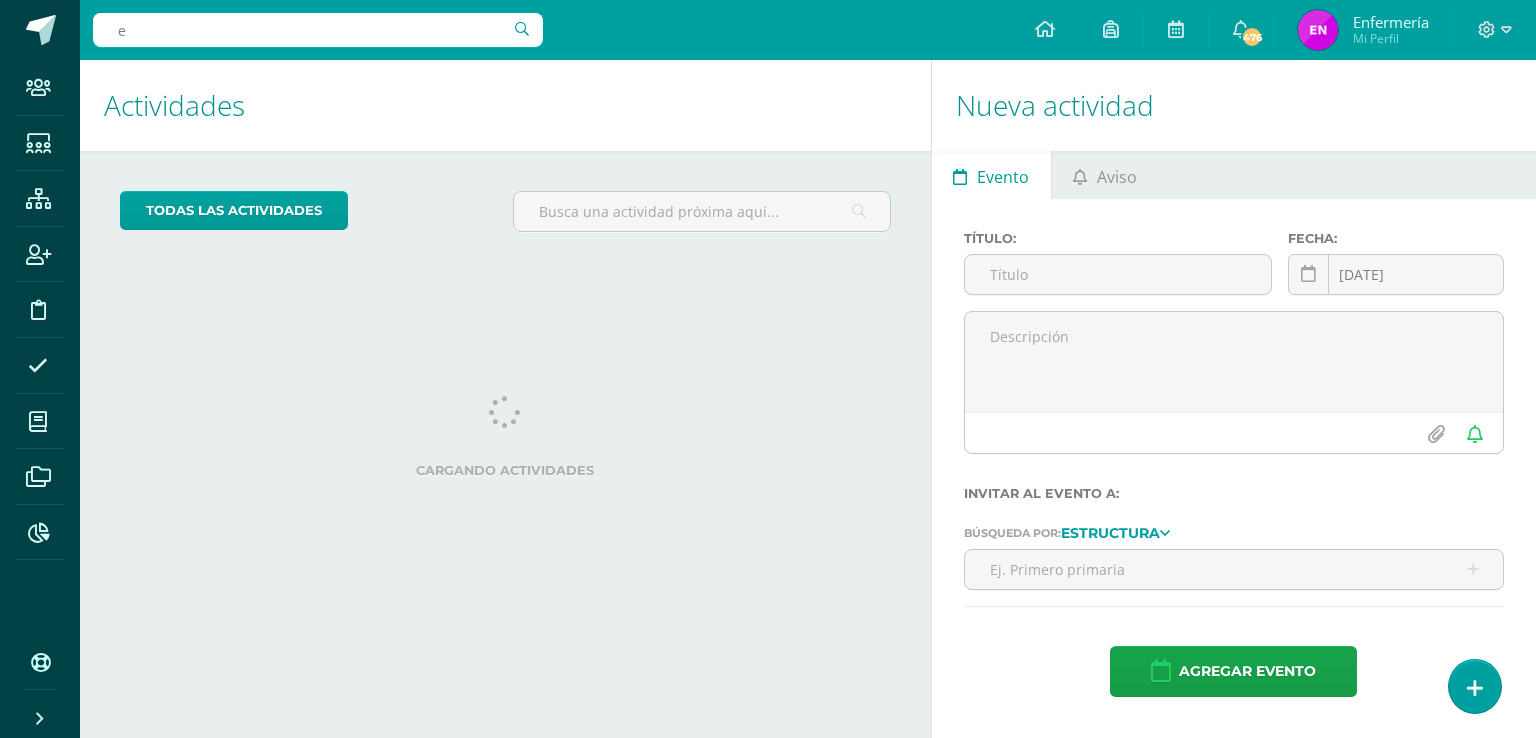 scroll, scrollTop: 0, scrollLeft: 0, axis: both 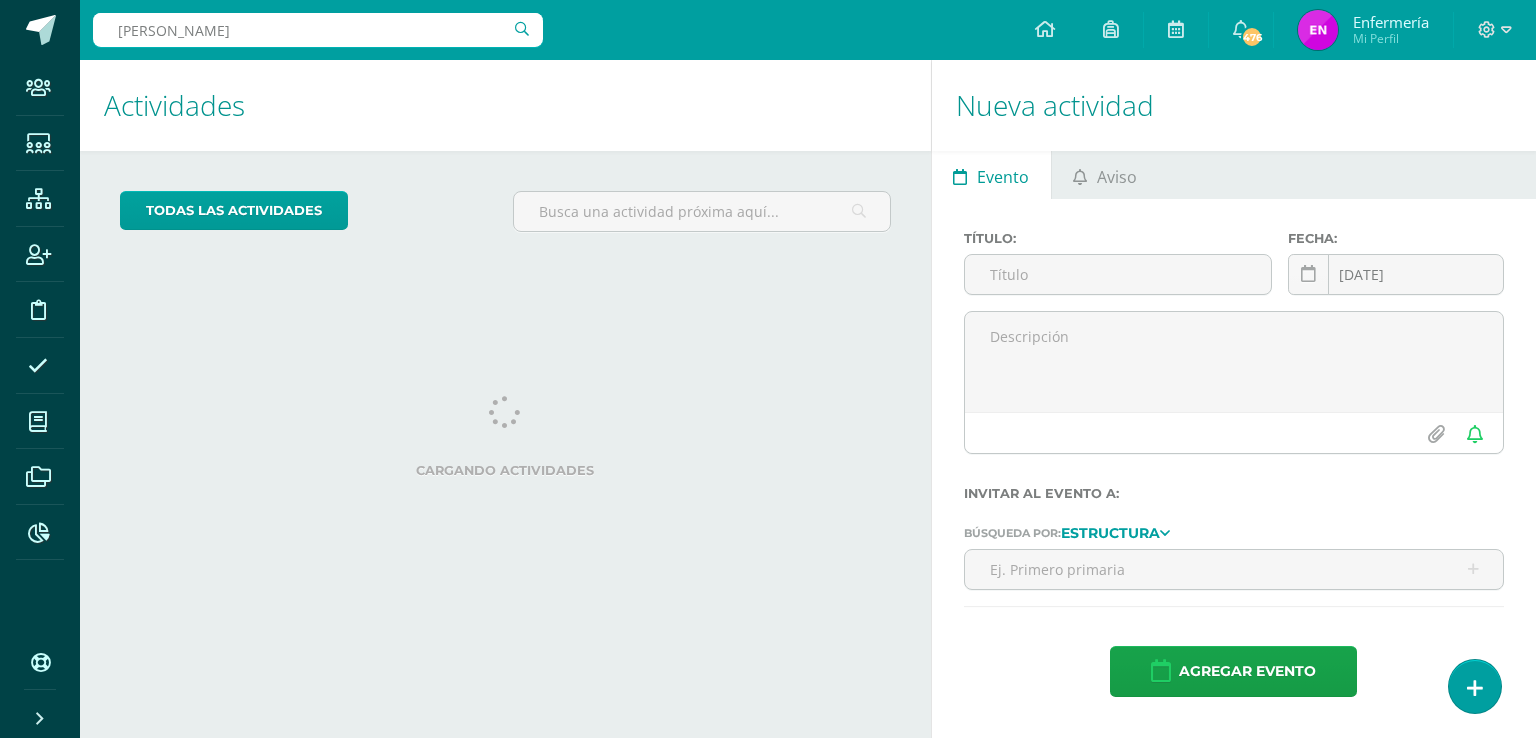 type on "erick rosales" 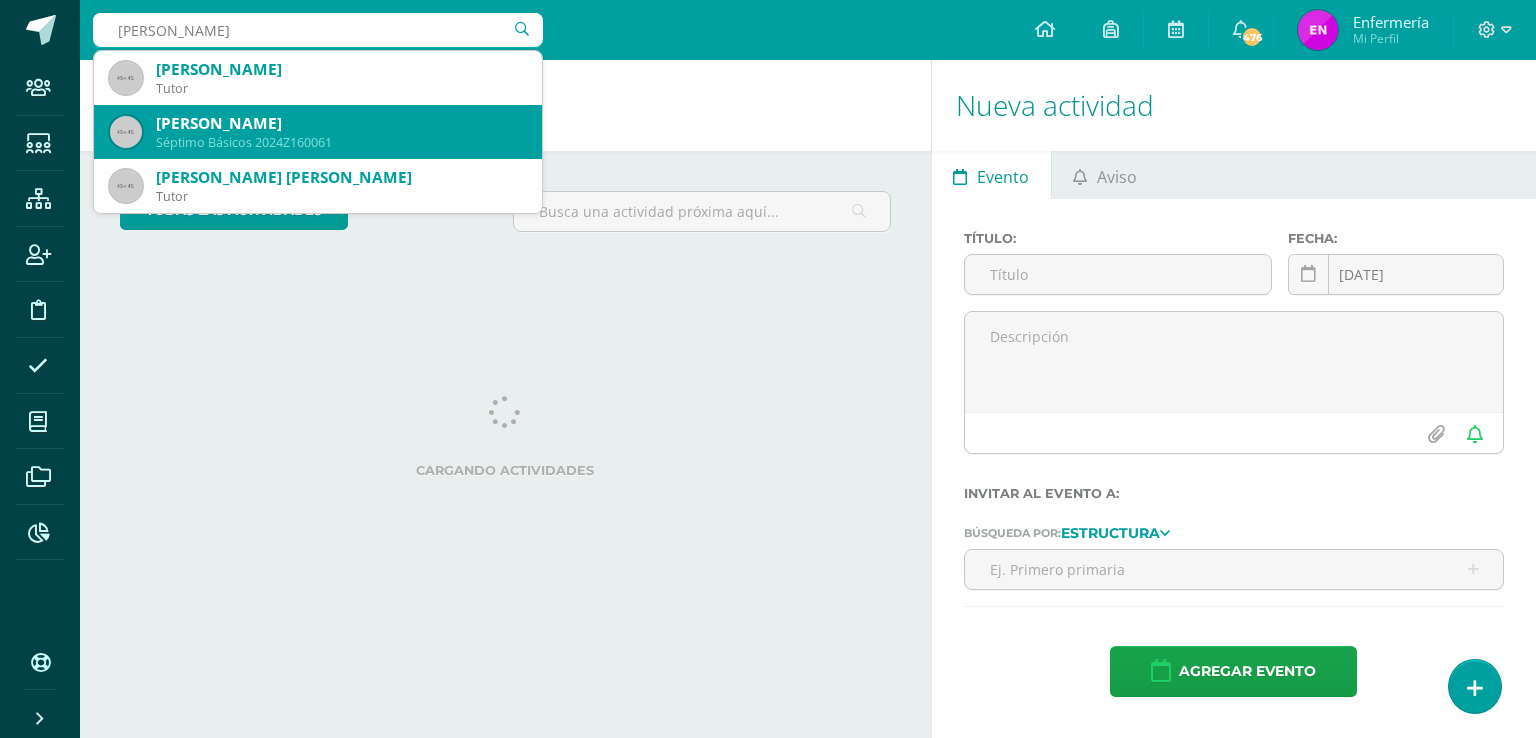 click on "Erick Sebastián Rosales De León" at bounding box center (341, 123) 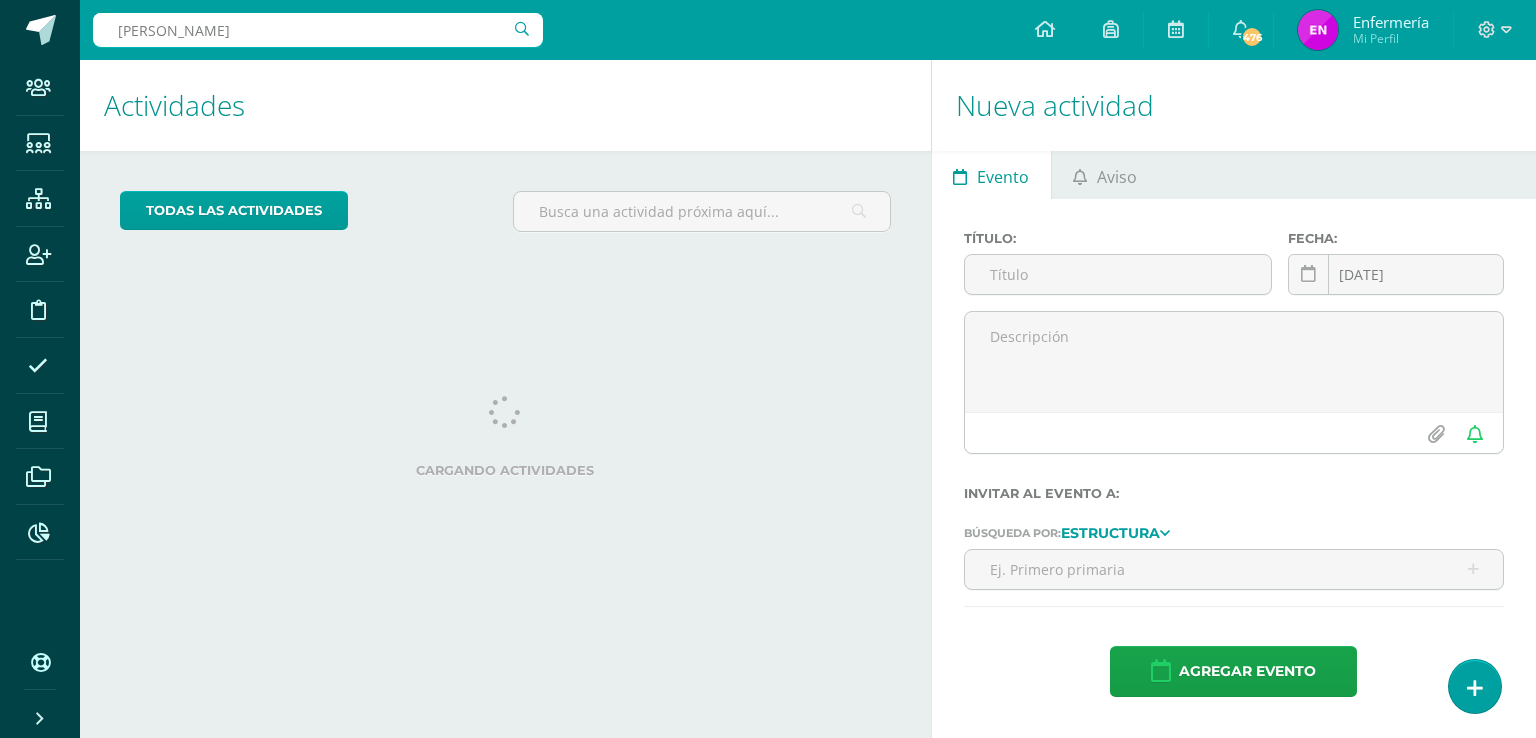 type 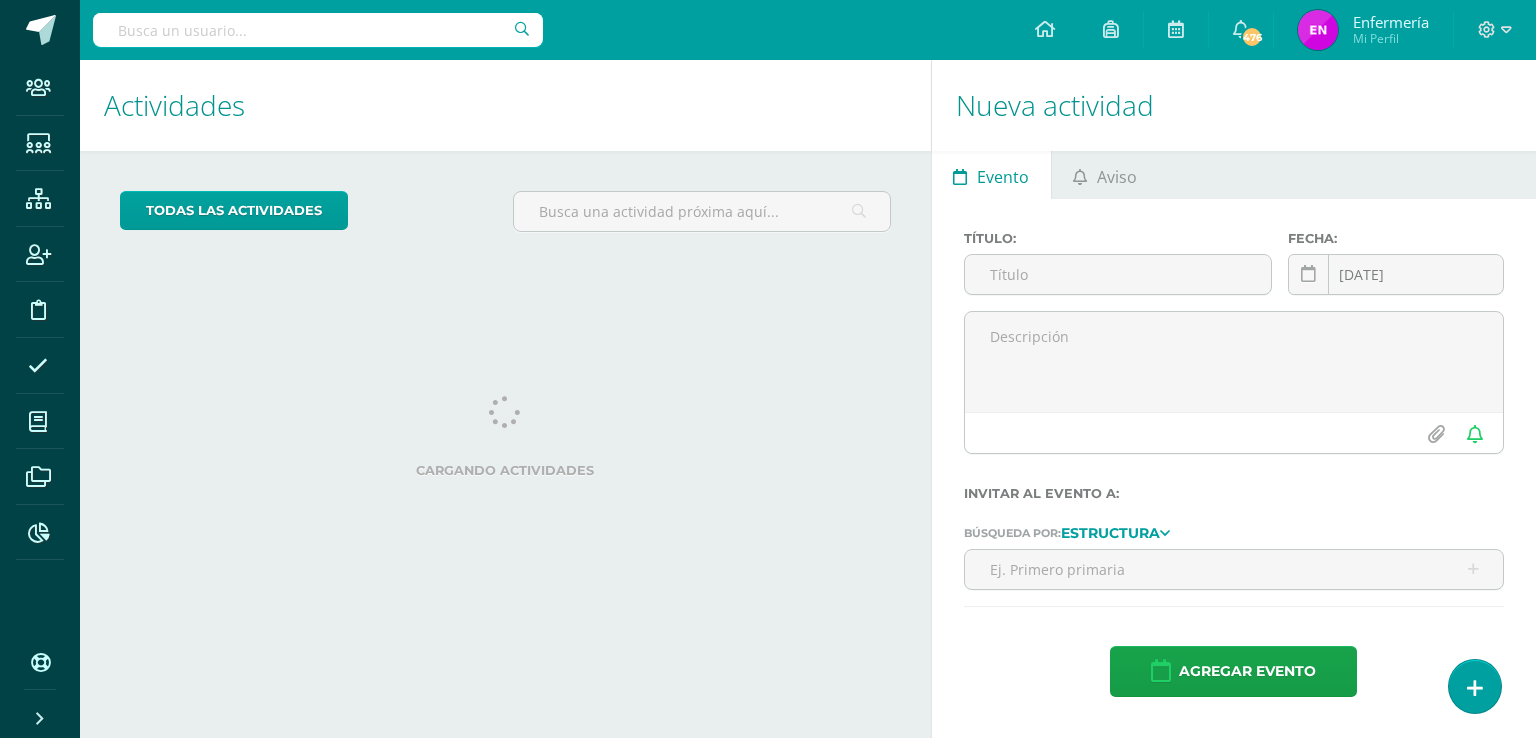 click on "Actividades" at bounding box center [505, 105] 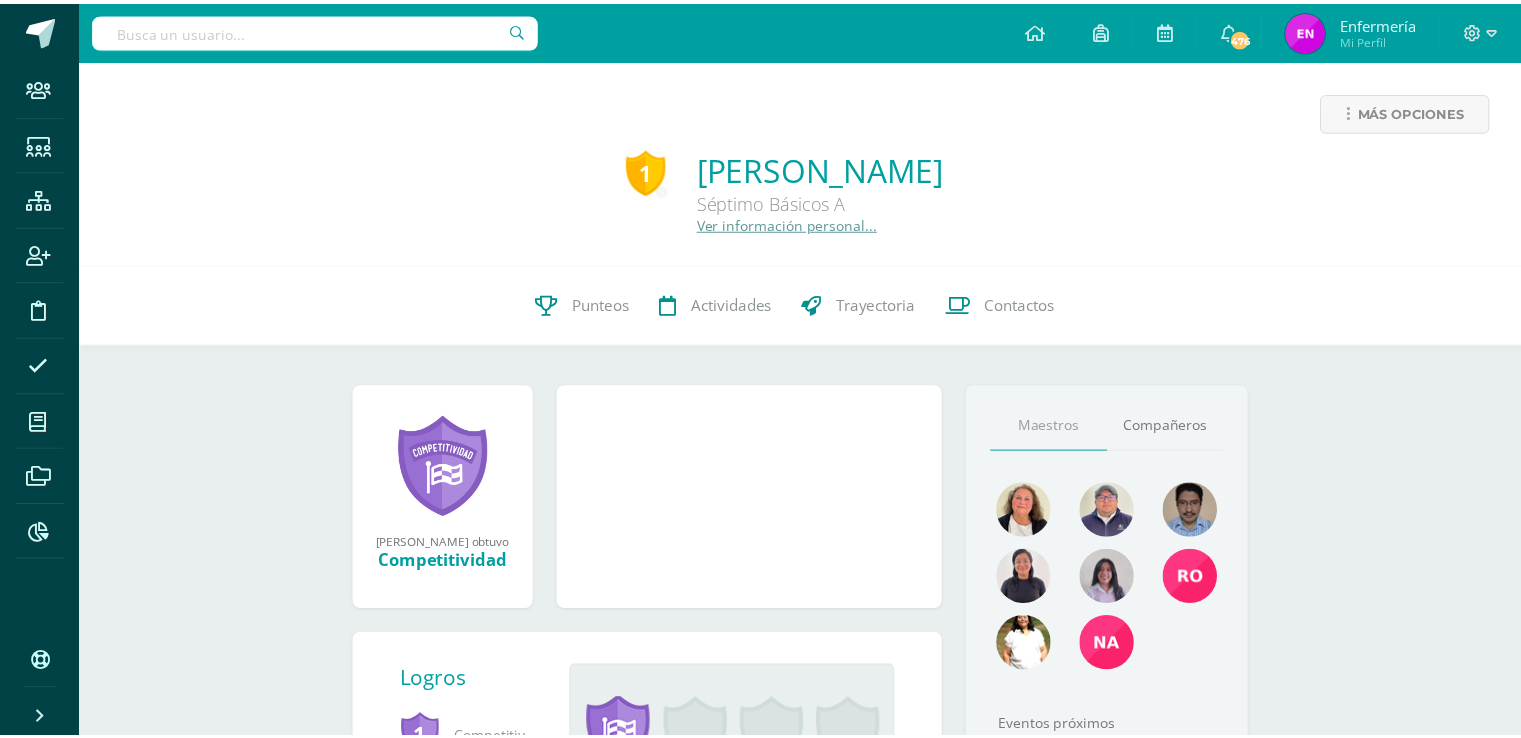 scroll, scrollTop: 0, scrollLeft: 0, axis: both 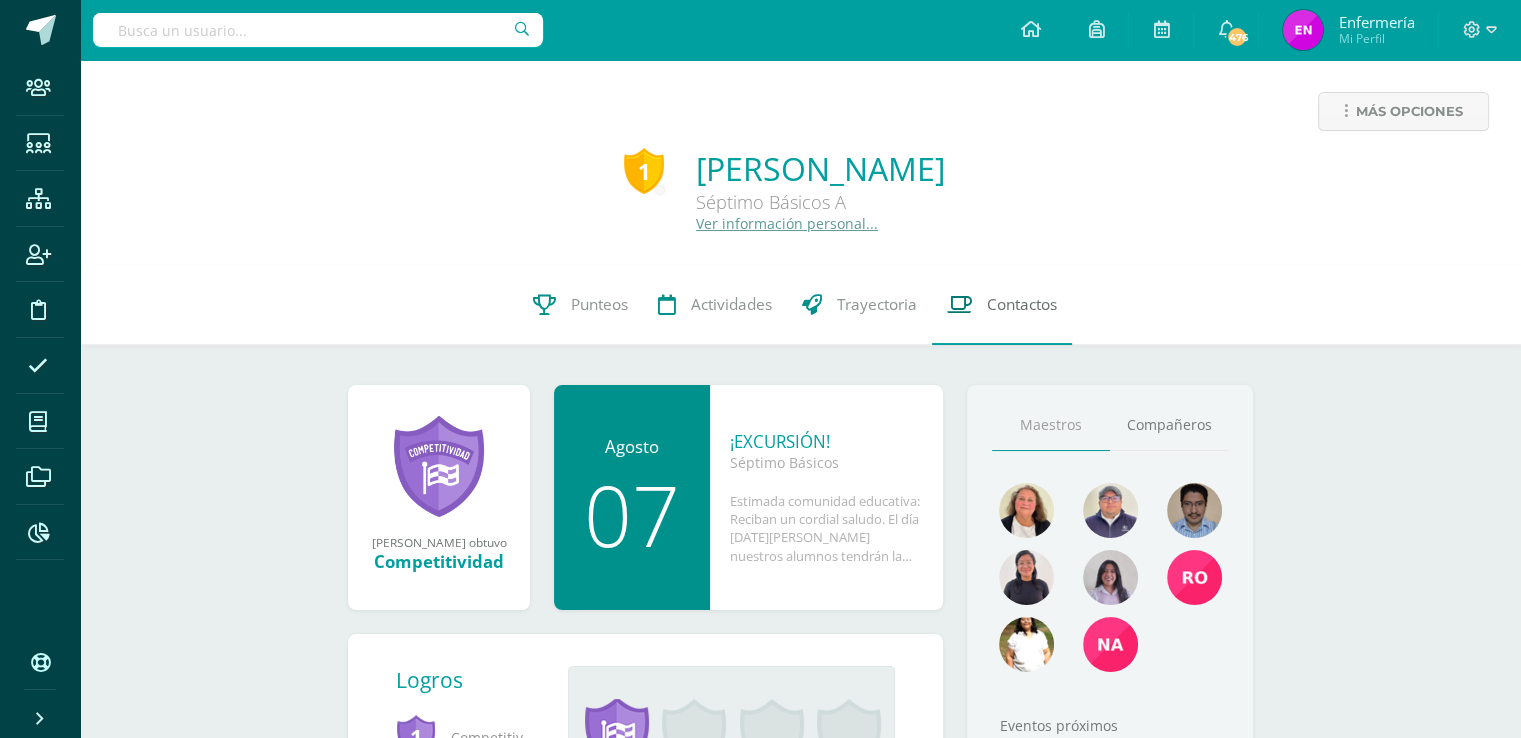 click on "Contactos" at bounding box center (1022, 304) 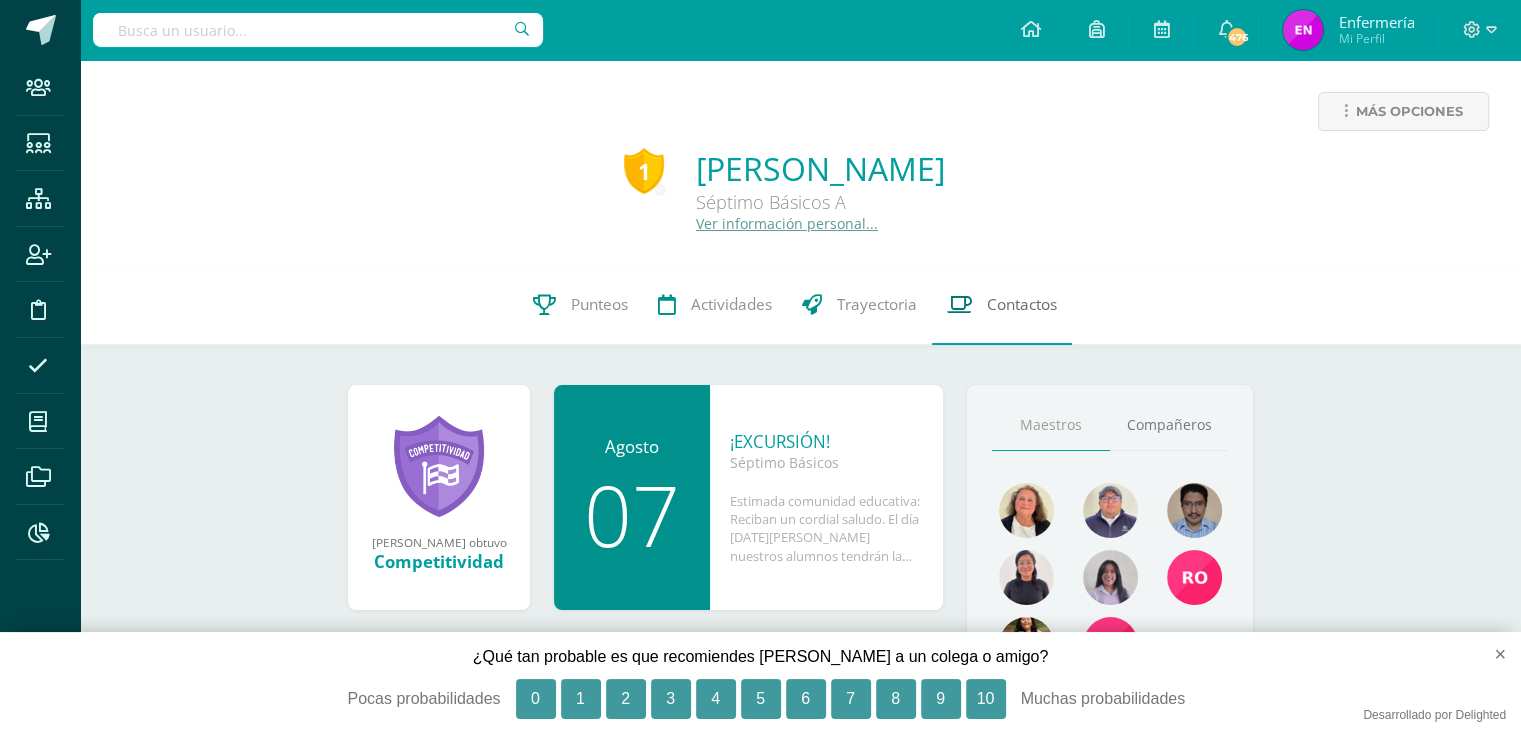 scroll, scrollTop: 0, scrollLeft: 0, axis: both 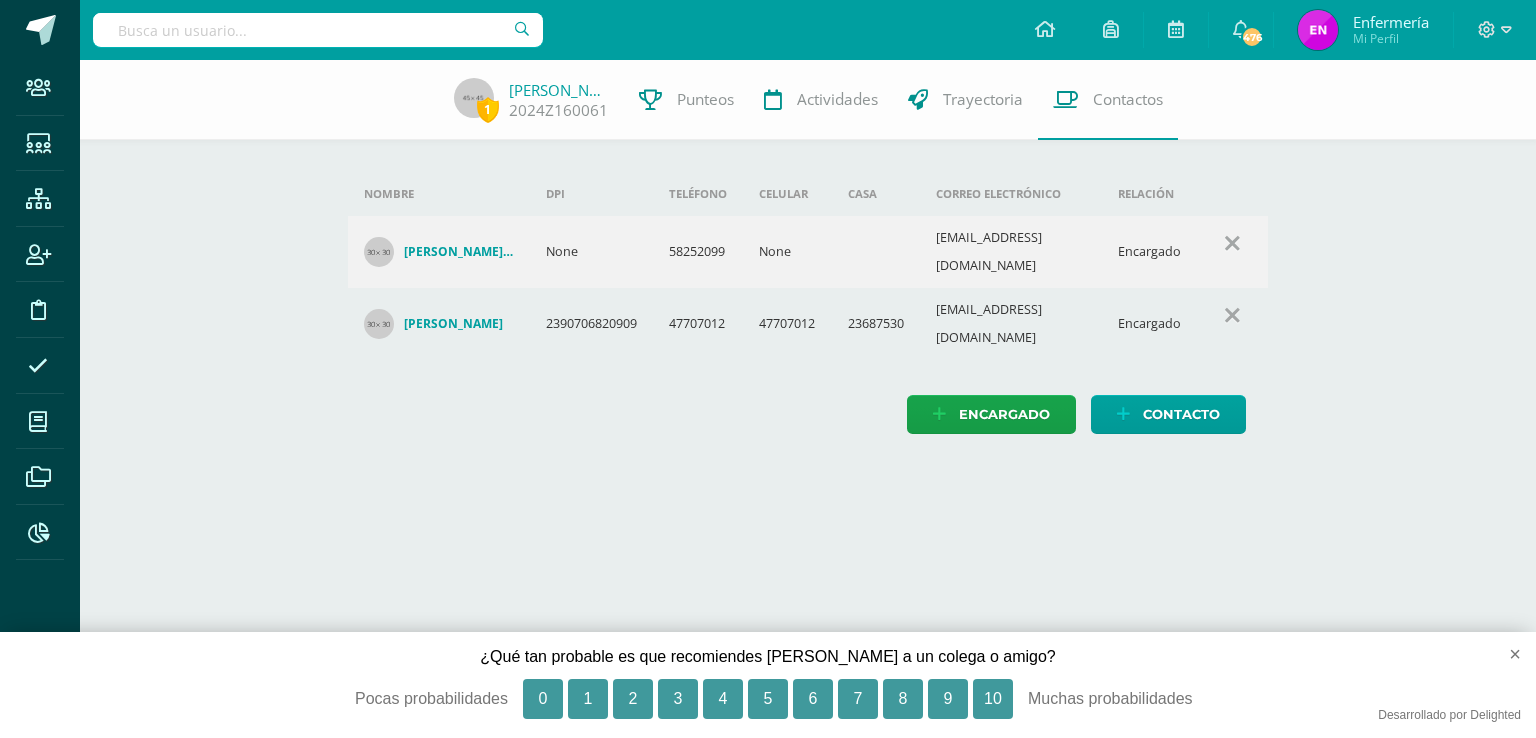 click on "Staff Estudiantes Estructura Inscripción Disciplina Asistencia Mis cursos Archivos Reportes Soporte
Ayuda
Reportar un problema
Centro de ayuda
Últimas actualizaciones
10+ Cerrar panel  Configuración
Cerrar sesión
Enfermería
Mi Perfil 476 476 Avisos
1112
avisos sin leer
Avisos Soporte Edoo  te envió un aviso
Julio 10
Soporte Edoo  te envió un aviso
Julio 10
Luis Morales  te envió un aviso
Aviso sobre actividades :
Buenas noches estimada comunidad educativa.
Esperamos que se encuentren bien.
Les agradecemos leer el aviso adjunto.
Bendiciones.
Luis Morales" at bounding box center [768, 237] 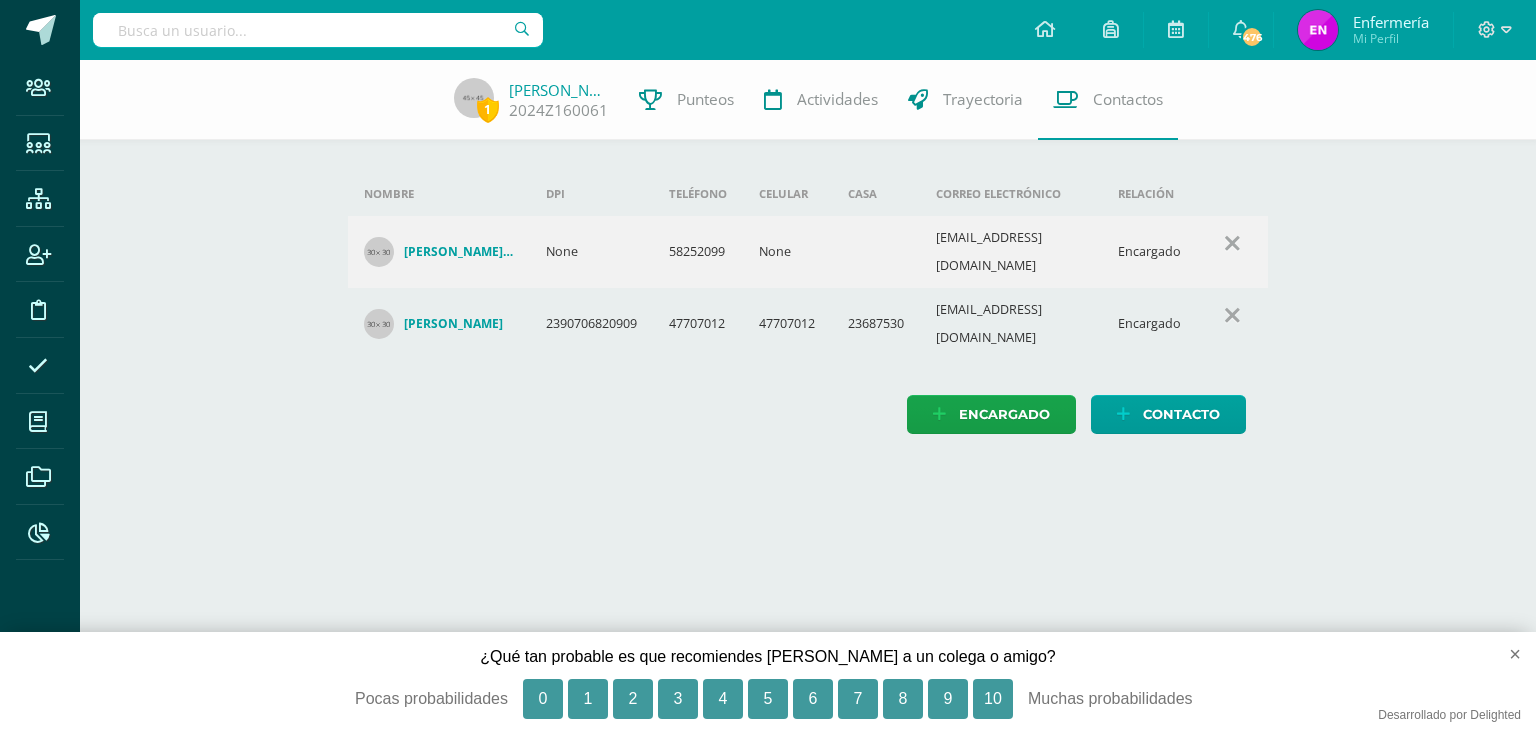 drag, startPoint x: 360, startPoint y: 30, endPoint x: 381, endPoint y: 32, distance: 21.095022 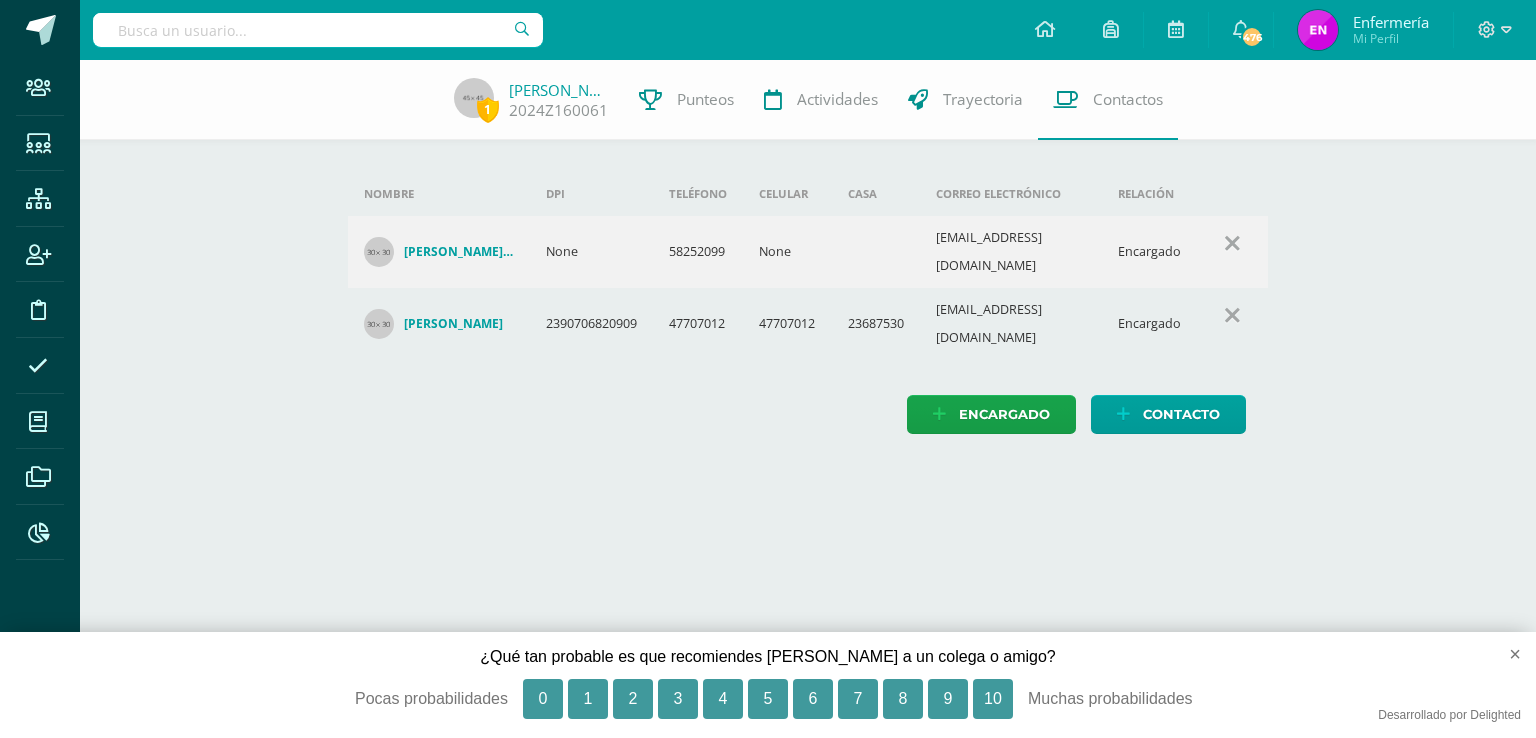 click at bounding box center (318, 30) 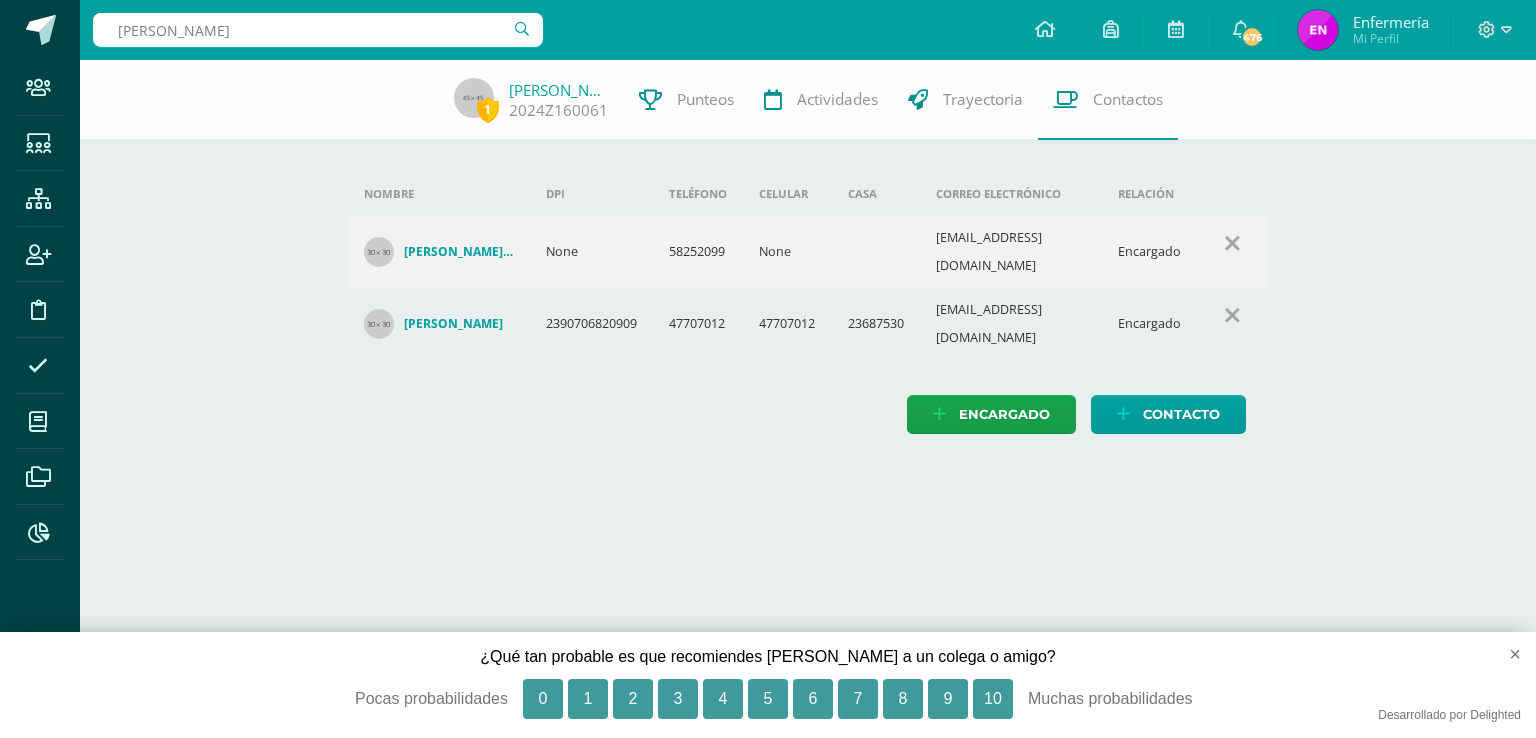 type on "naomi mendez" 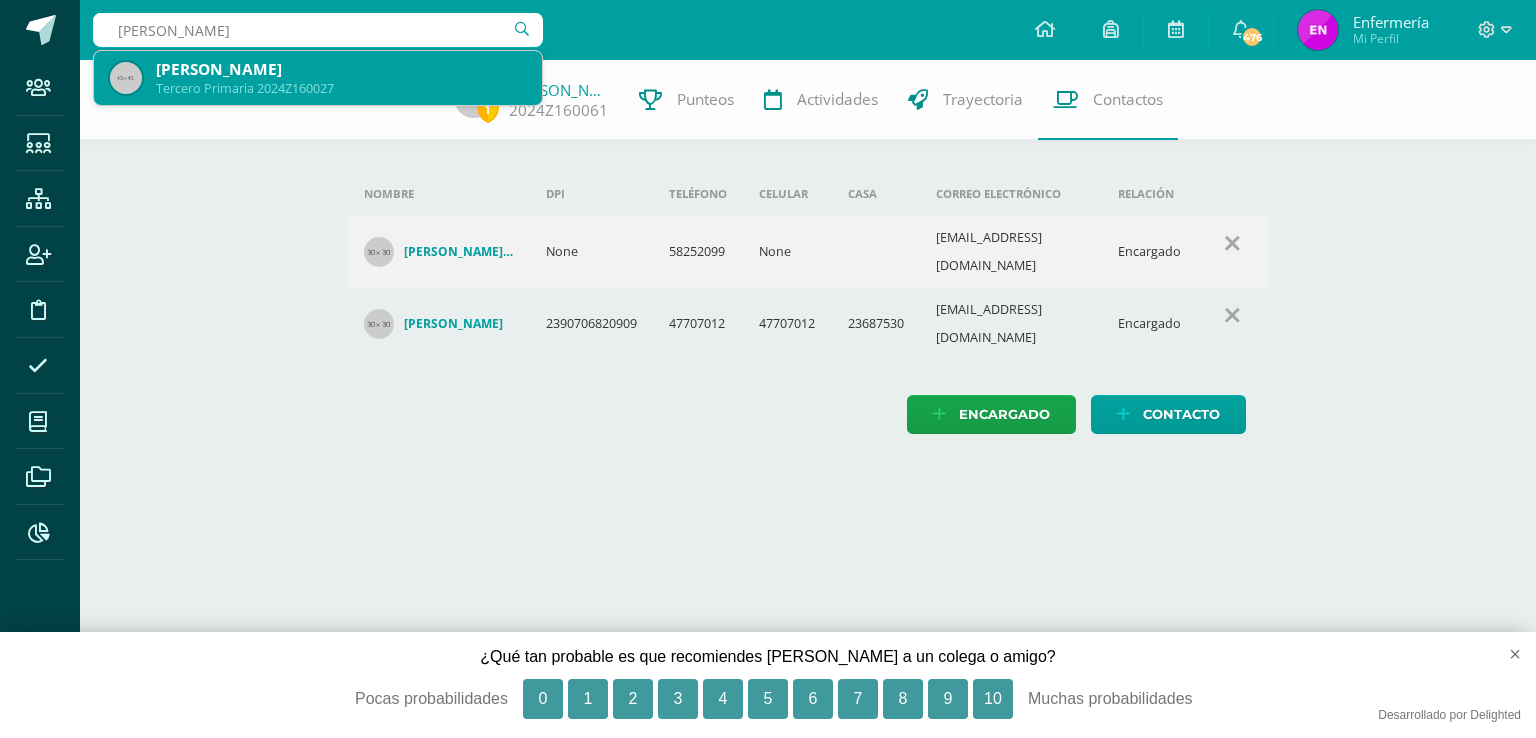 click on "Tercero Primaria 2024Z160027" at bounding box center [341, 88] 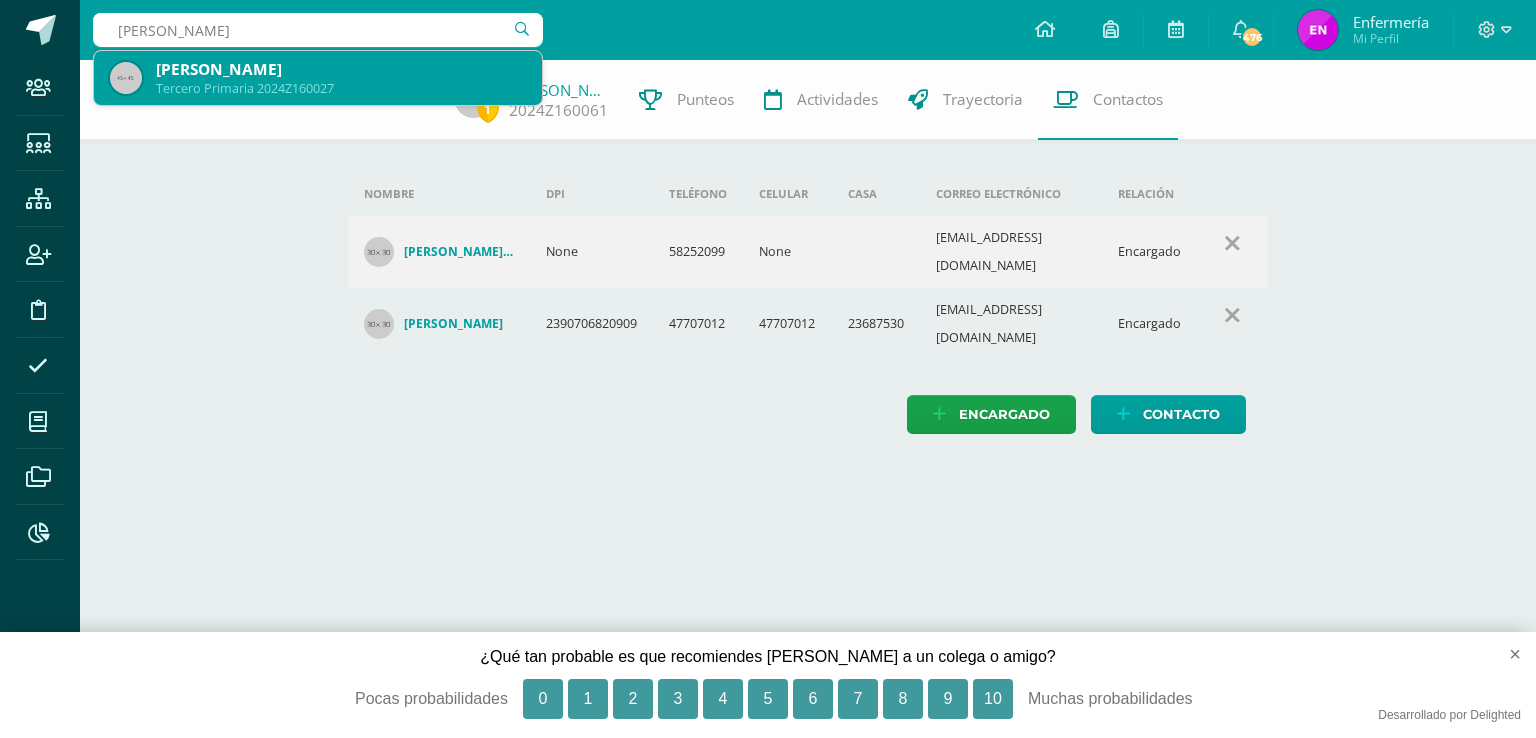 type 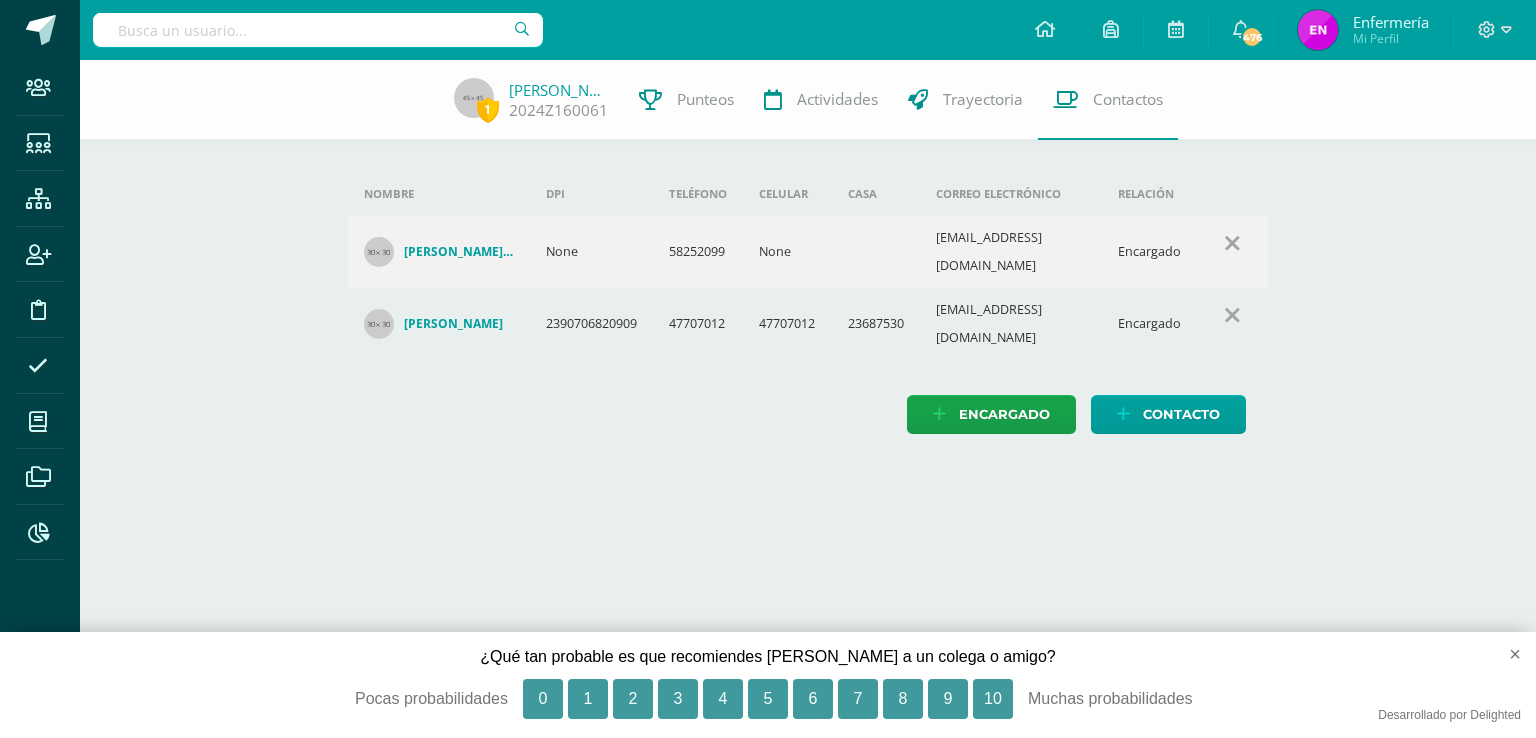 click on "1
Erick Rosales
2024Z160061
Punteos Actividades Trayectoria Contactos" at bounding box center (768, 100) 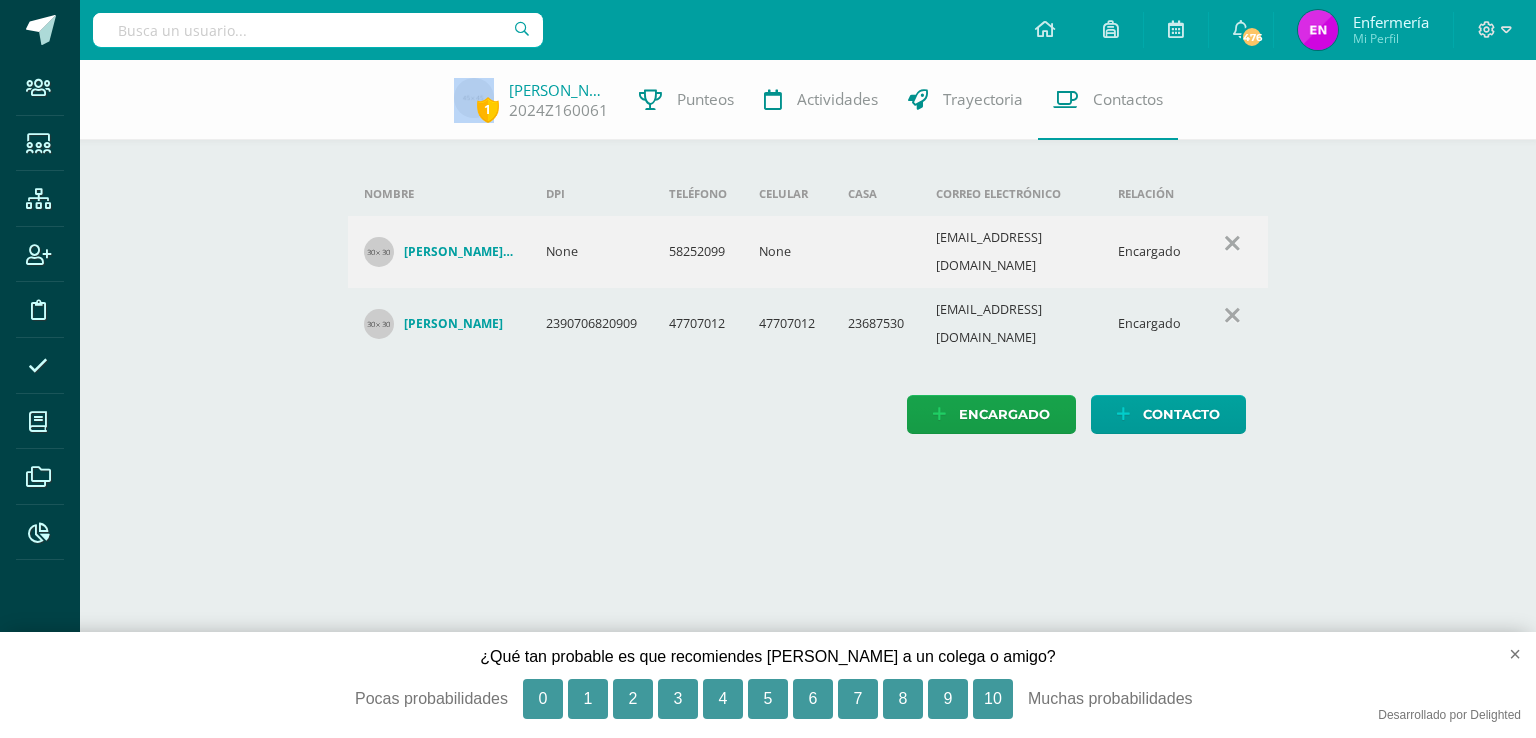 click on "1
Erick Rosales
2024Z160061
Punteos Actividades Trayectoria Contactos" at bounding box center (768, 100) 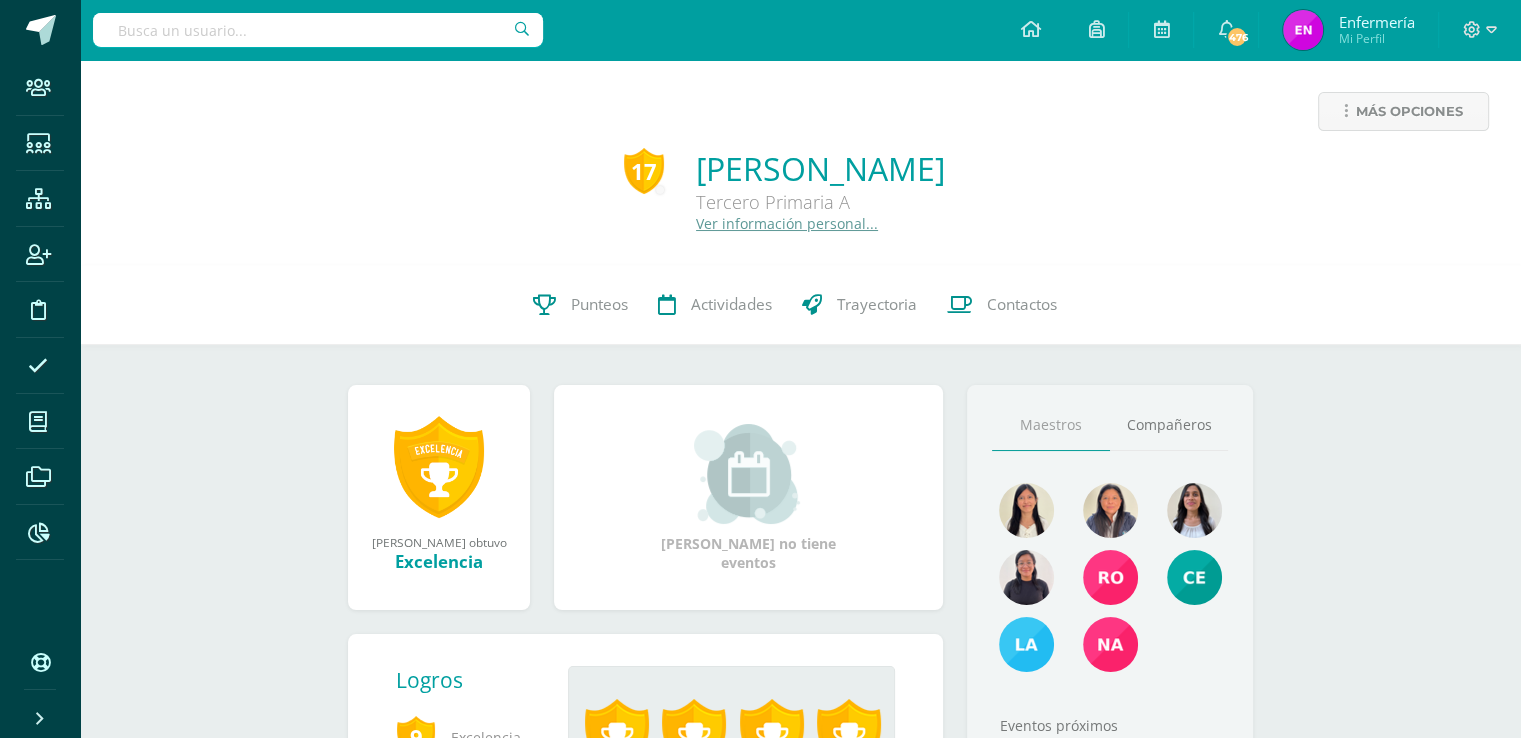 scroll, scrollTop: 0, scrollLeft: 0, axis: both 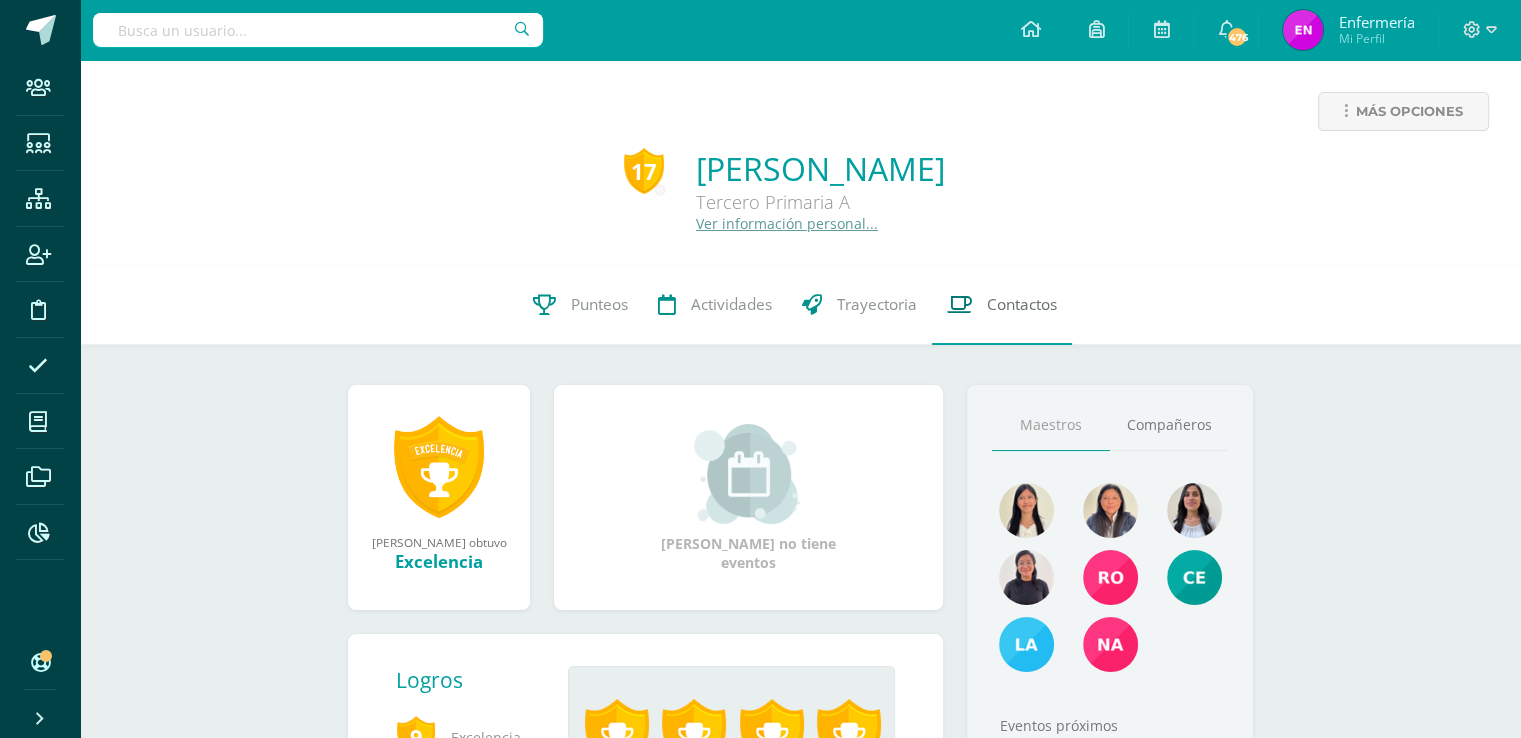 click on "Contactos" at bounding box center (1022, 304) 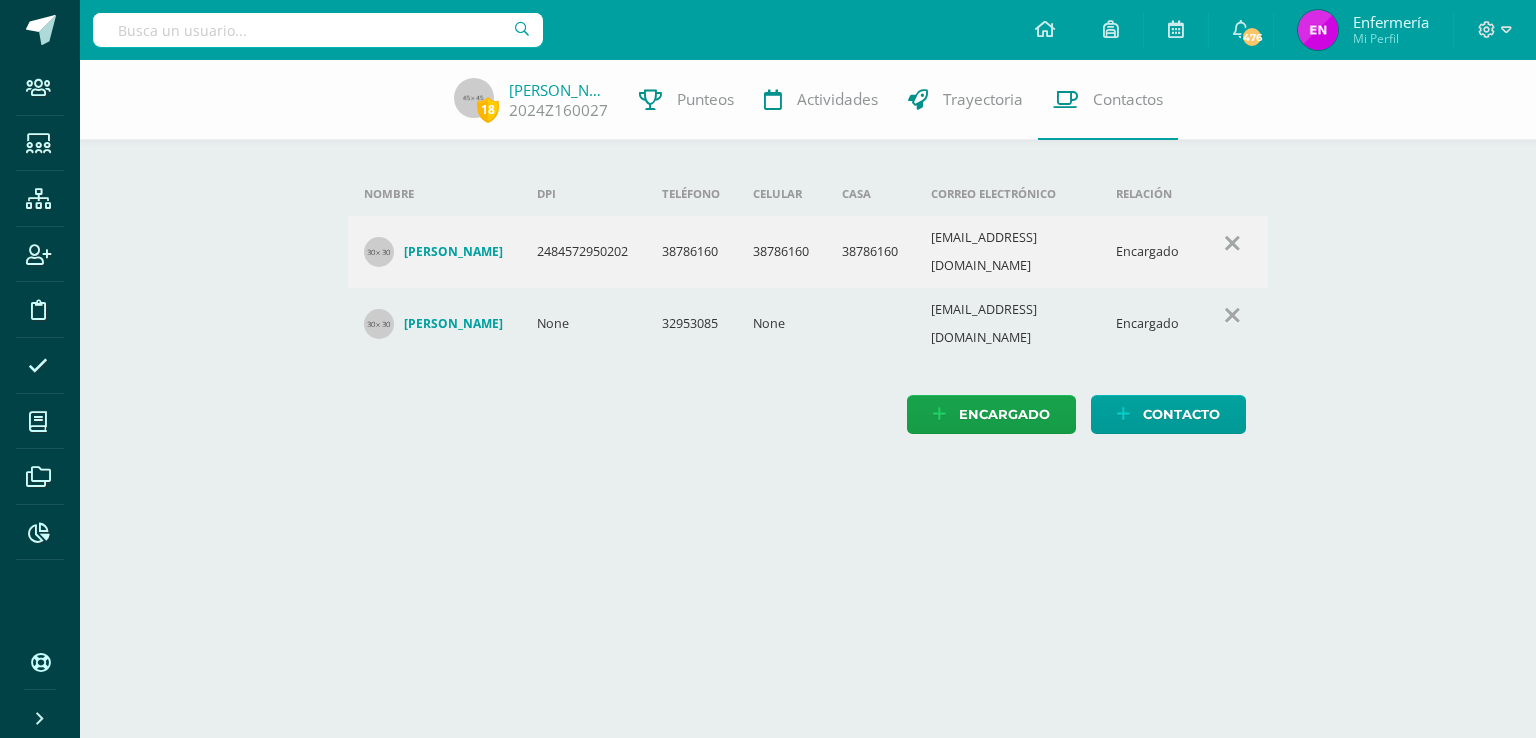 scroll, scrollTop: 0, scrollLeft: 0, axis: both 